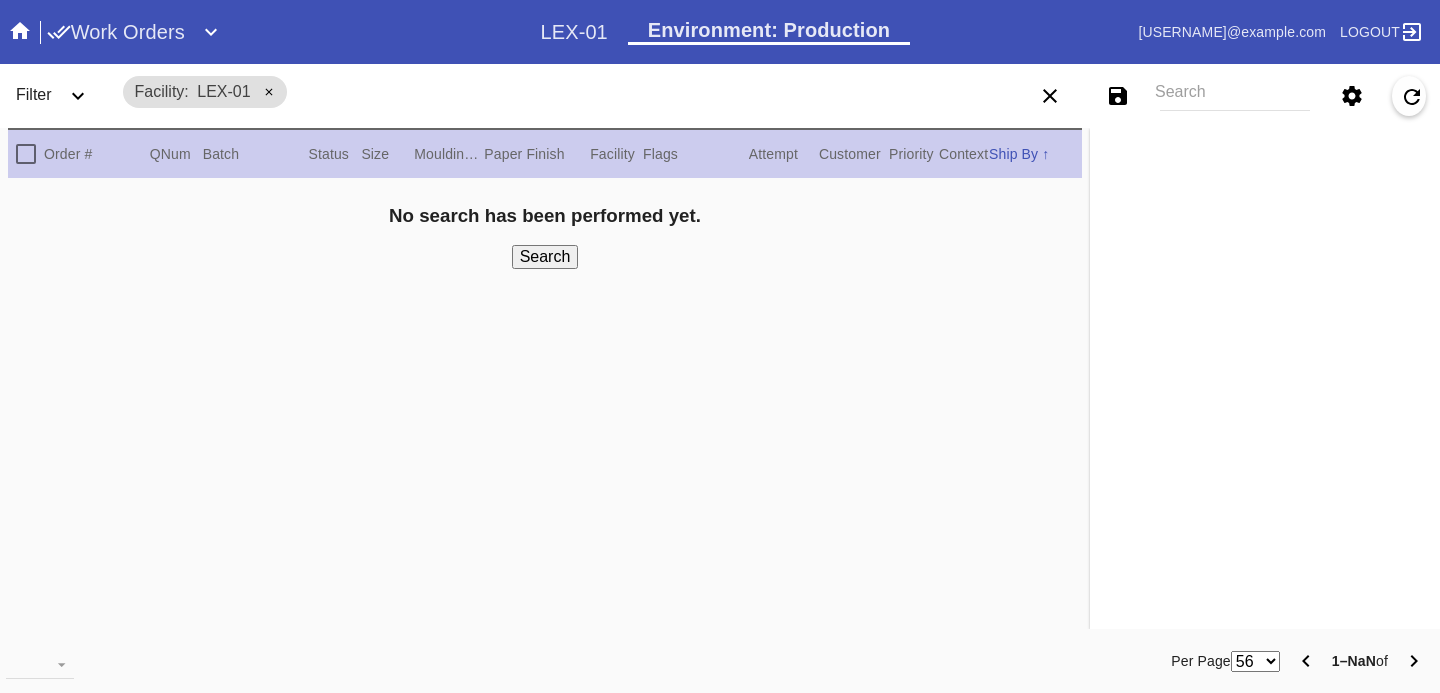 scroll, scrollTop: 0, scrollLeft: 0, axis: both 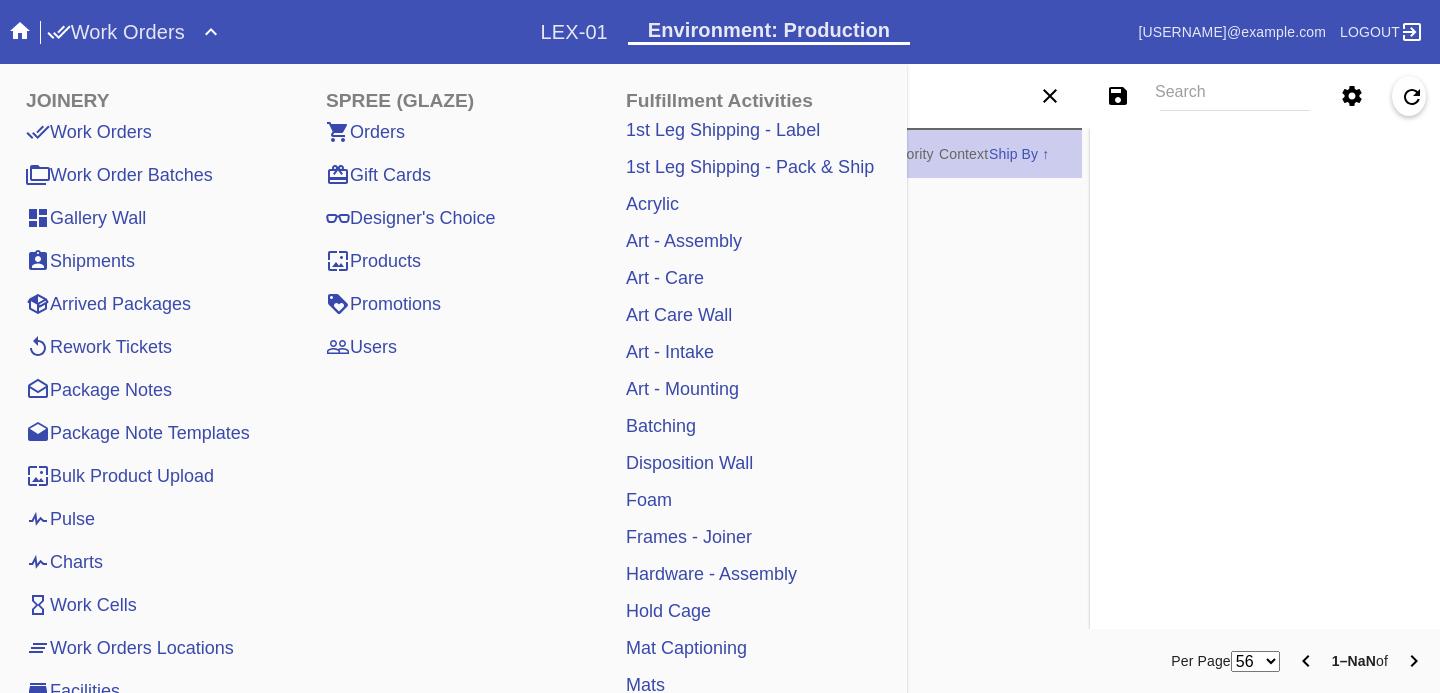 click on "Pulse" at bounding box center (60, 519) 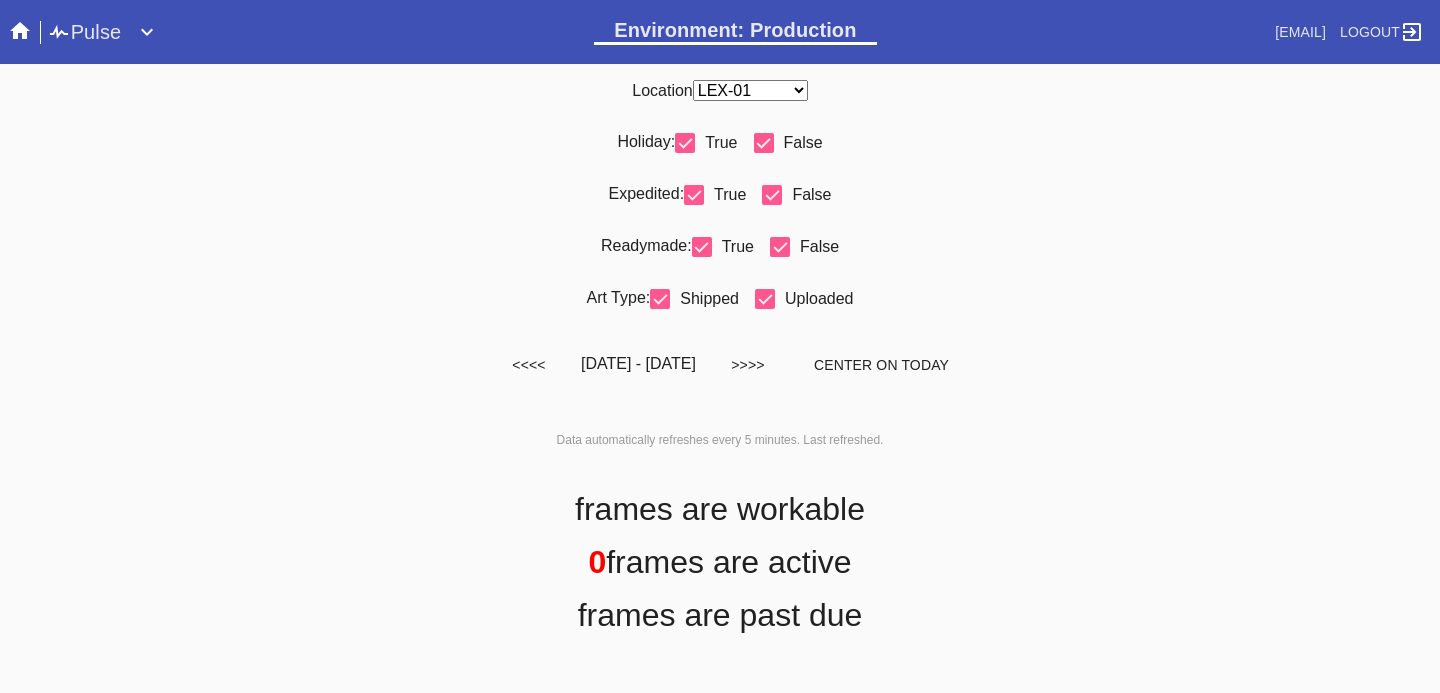 scroll, scrollTop: 0, scrollLeft: 0, axis: both 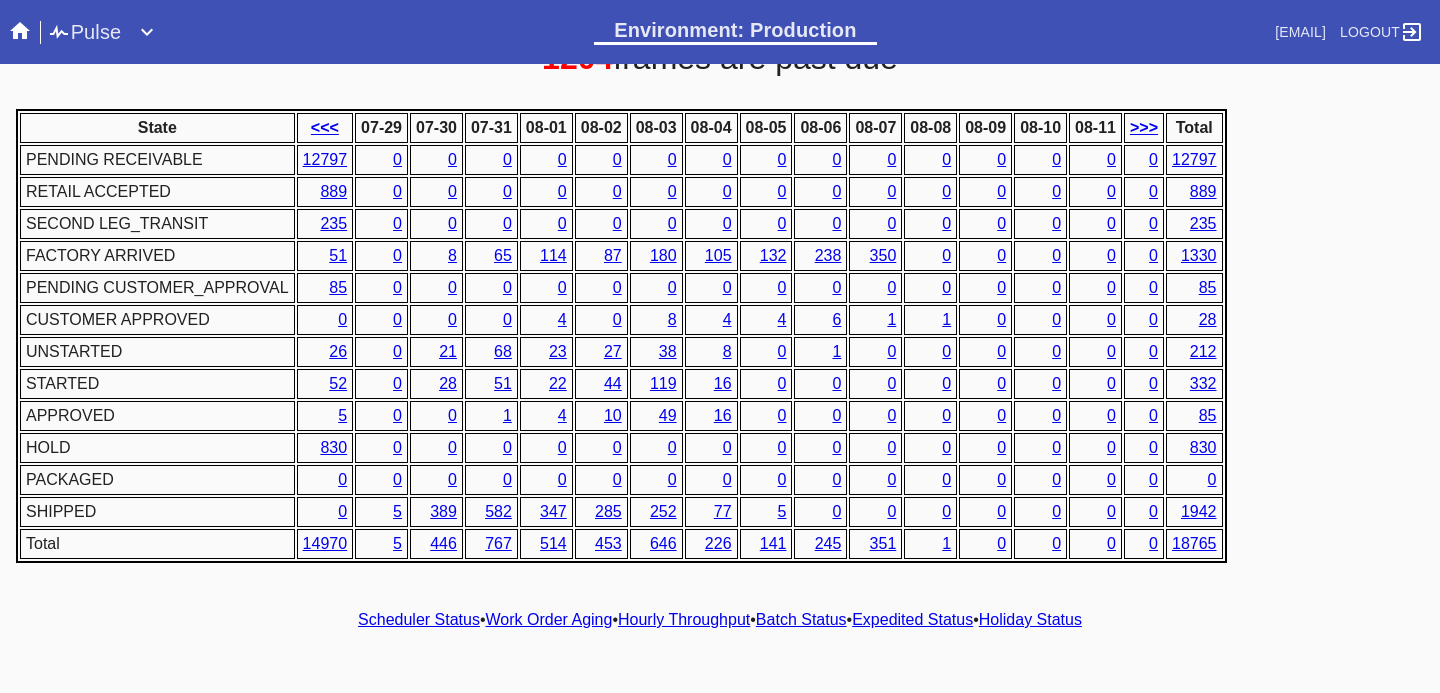 click on "Hourly Throughput" at bounding box center (684, 619) 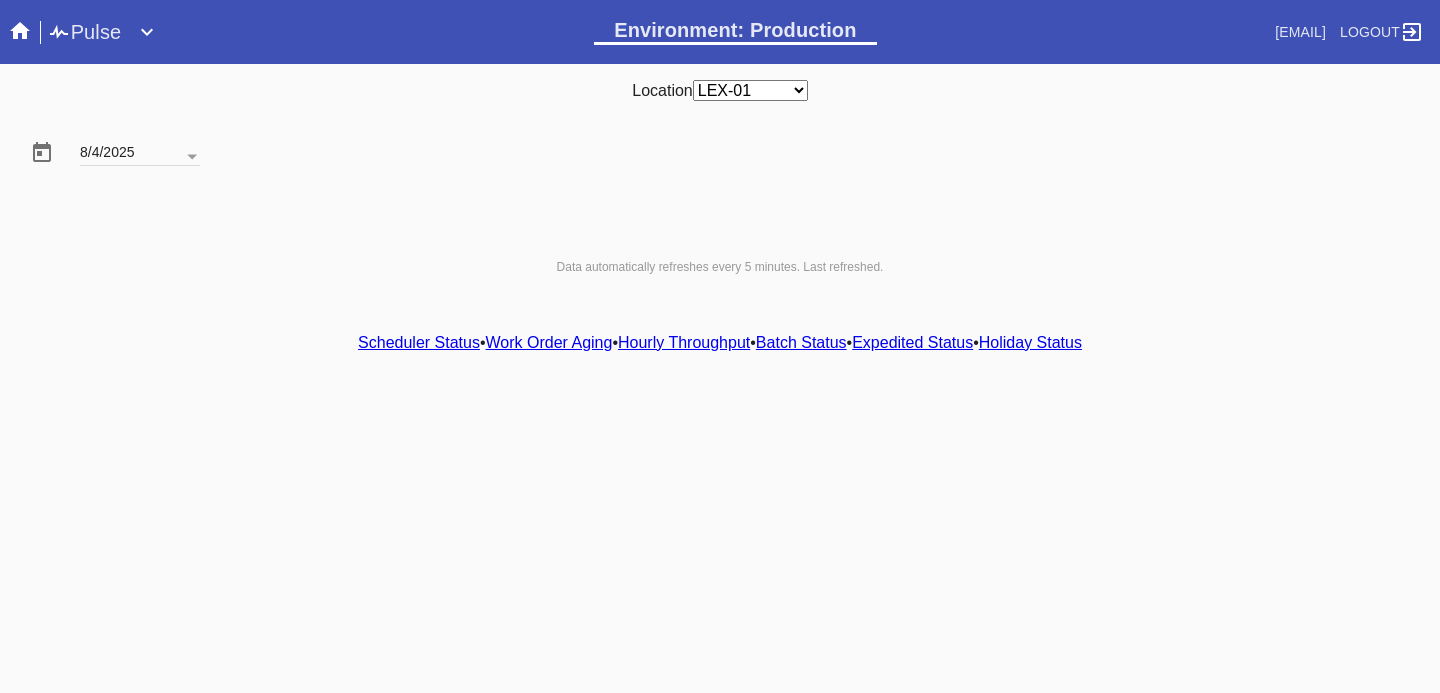 click on "Hourly Throughput" at bounding box center [684, 342] 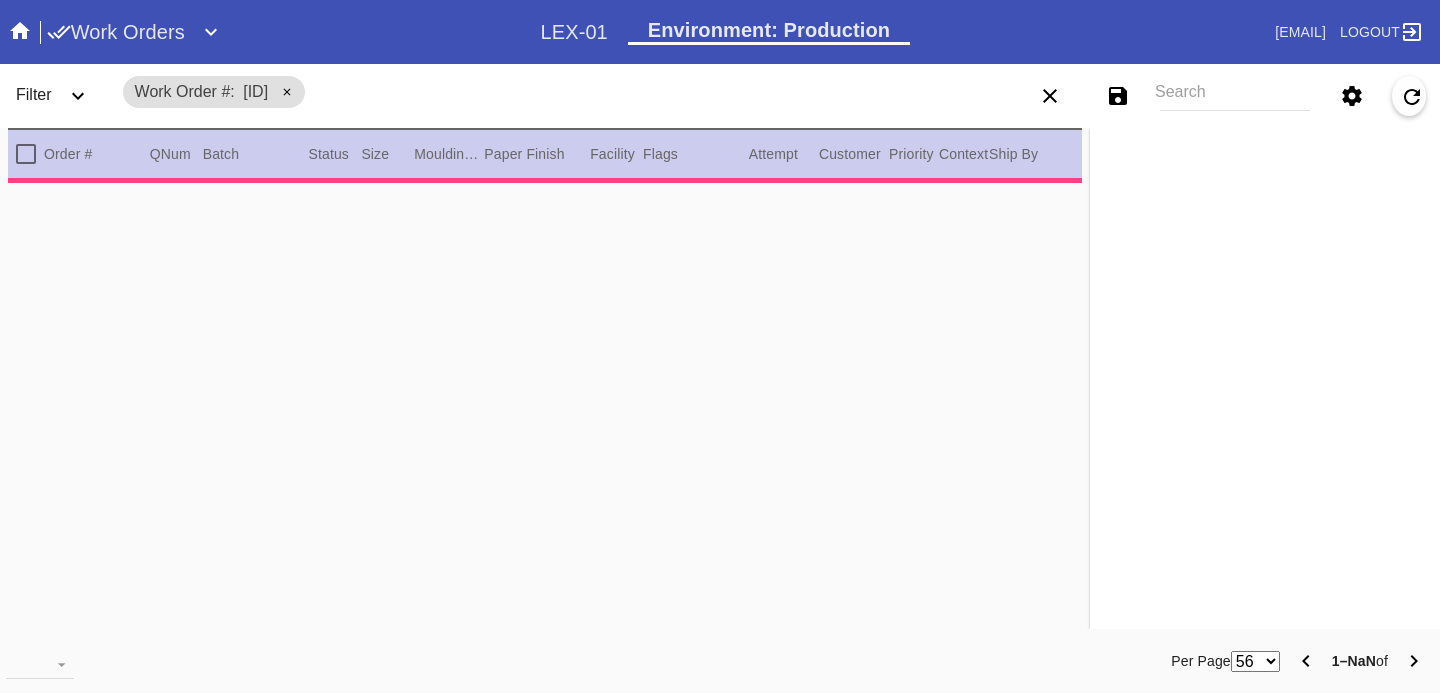 scroll, scrollTop: 0, scrollLeft: 0, axis: both 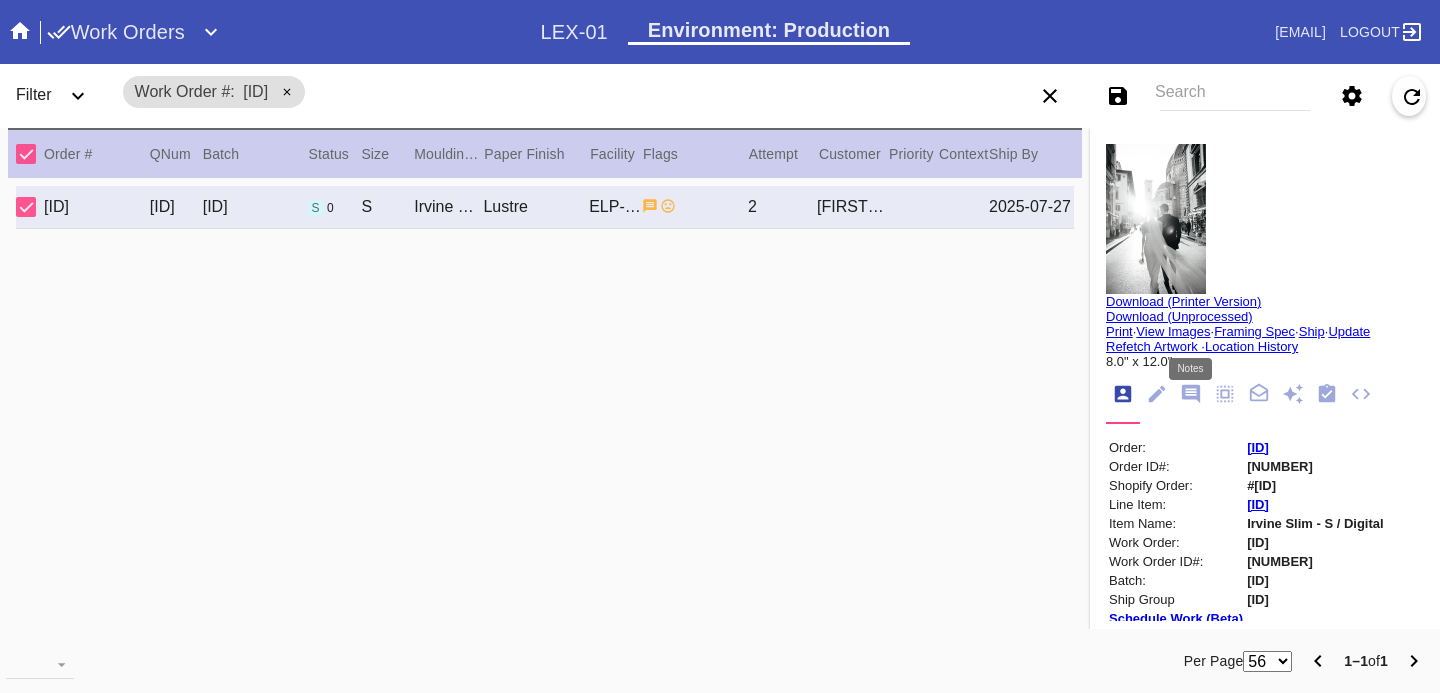 click 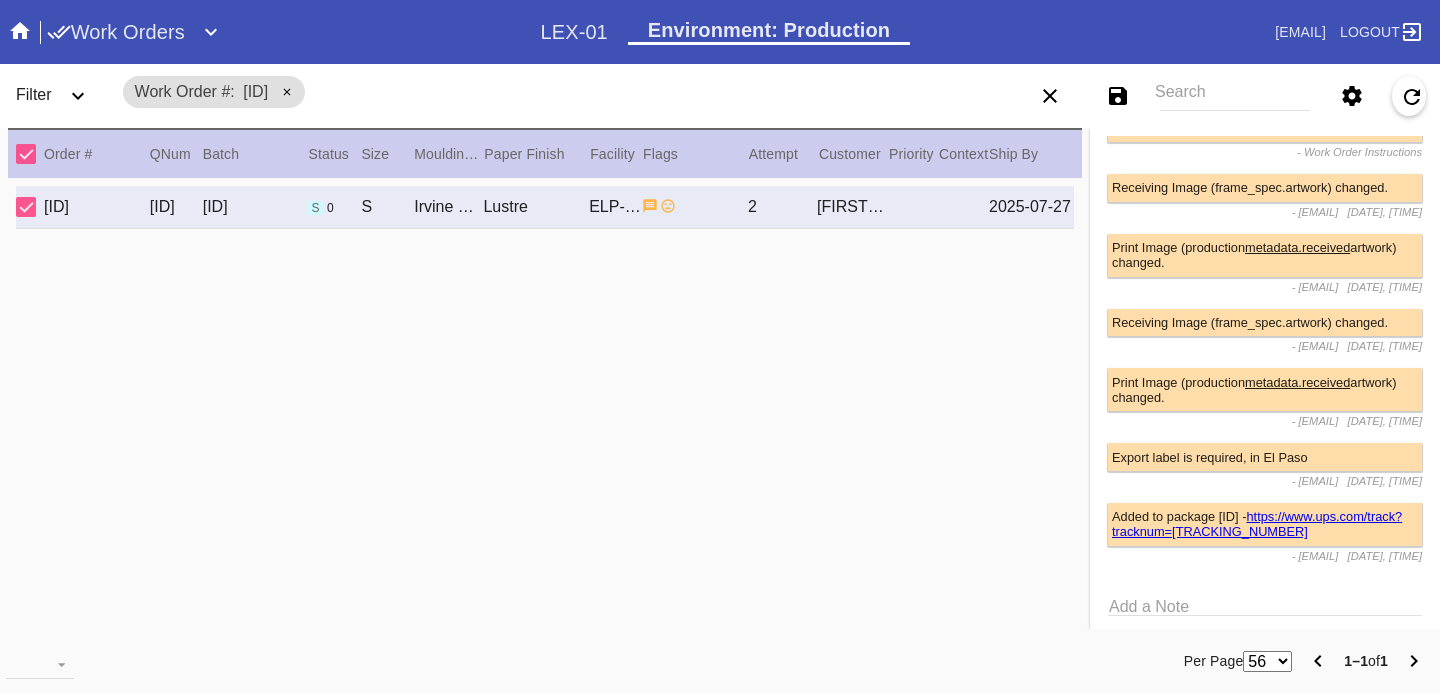 scroll, scrollTop: 597, scrollLeft: 0, axis: vertical 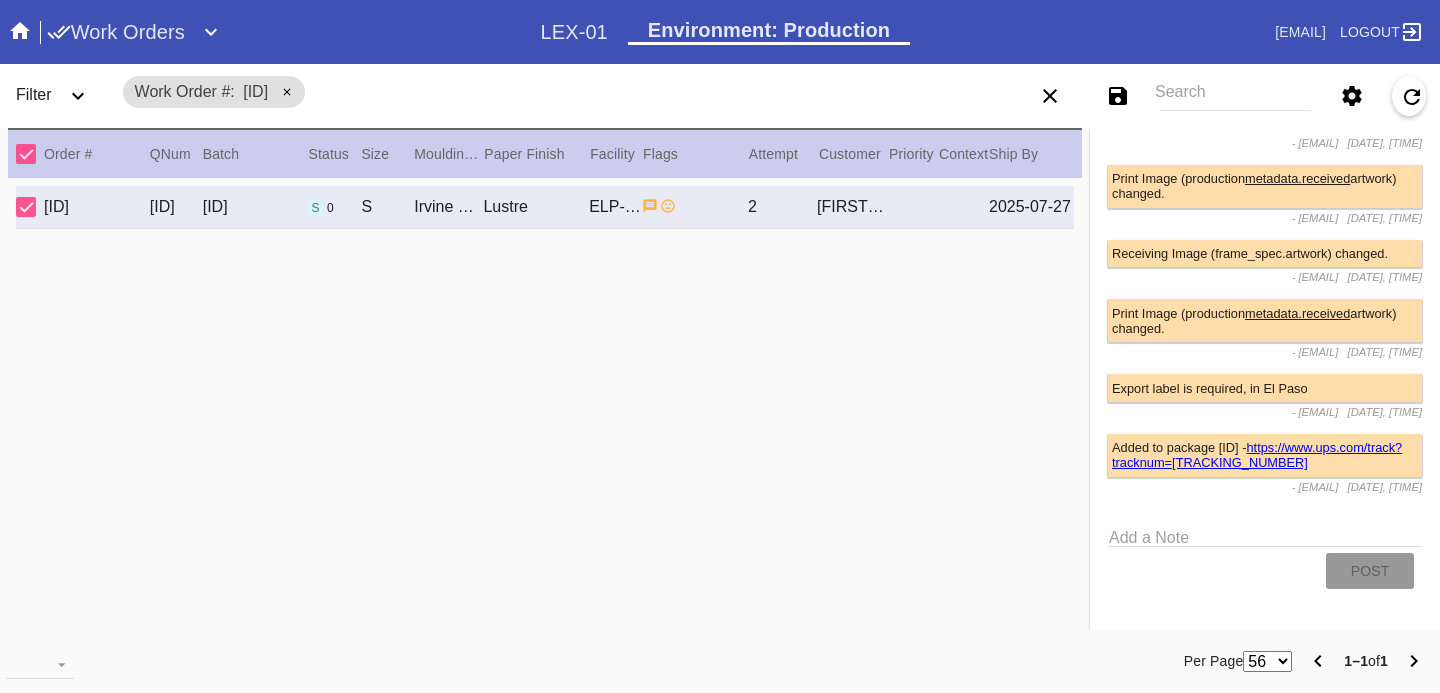 click on "https://www.ups.com/track?tracknum=1ZC1X7580313172808" at bounding box center [1257, 455] 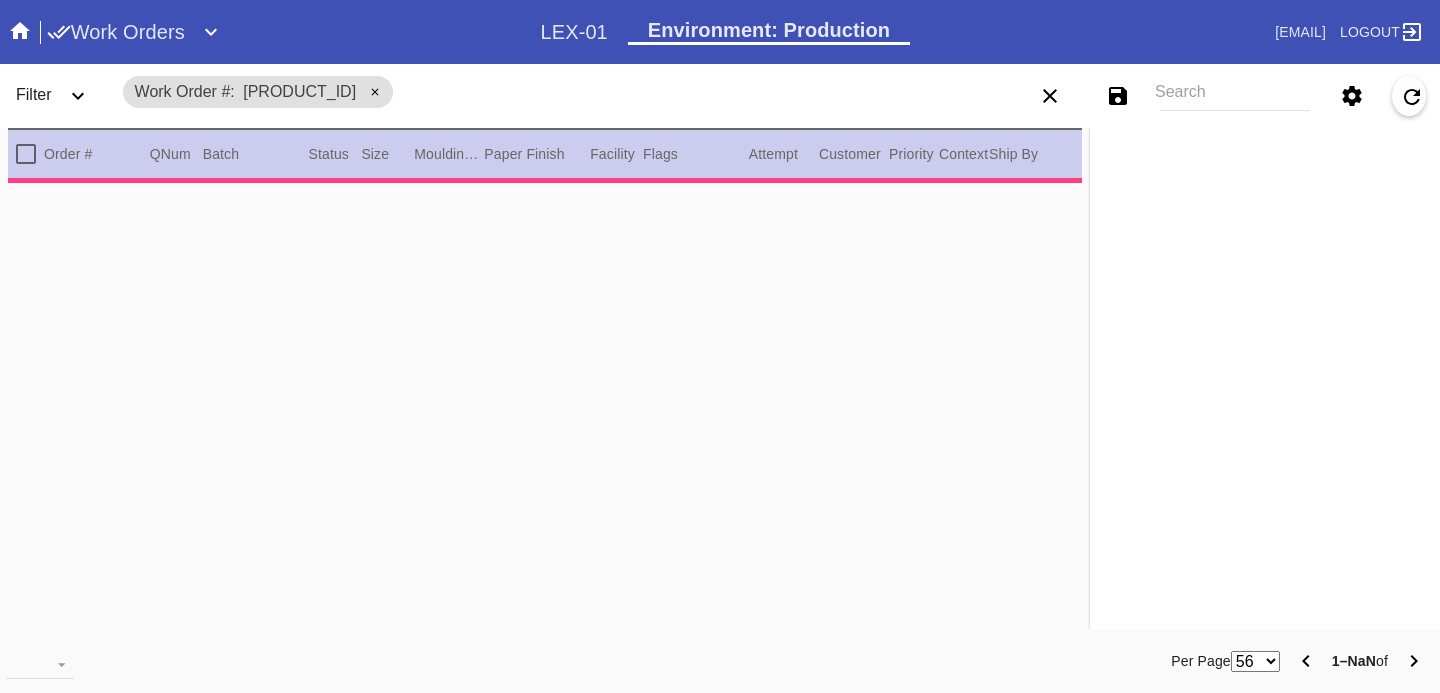 scroll, scrollTop: 0, scrollLeft: 0, axis: both 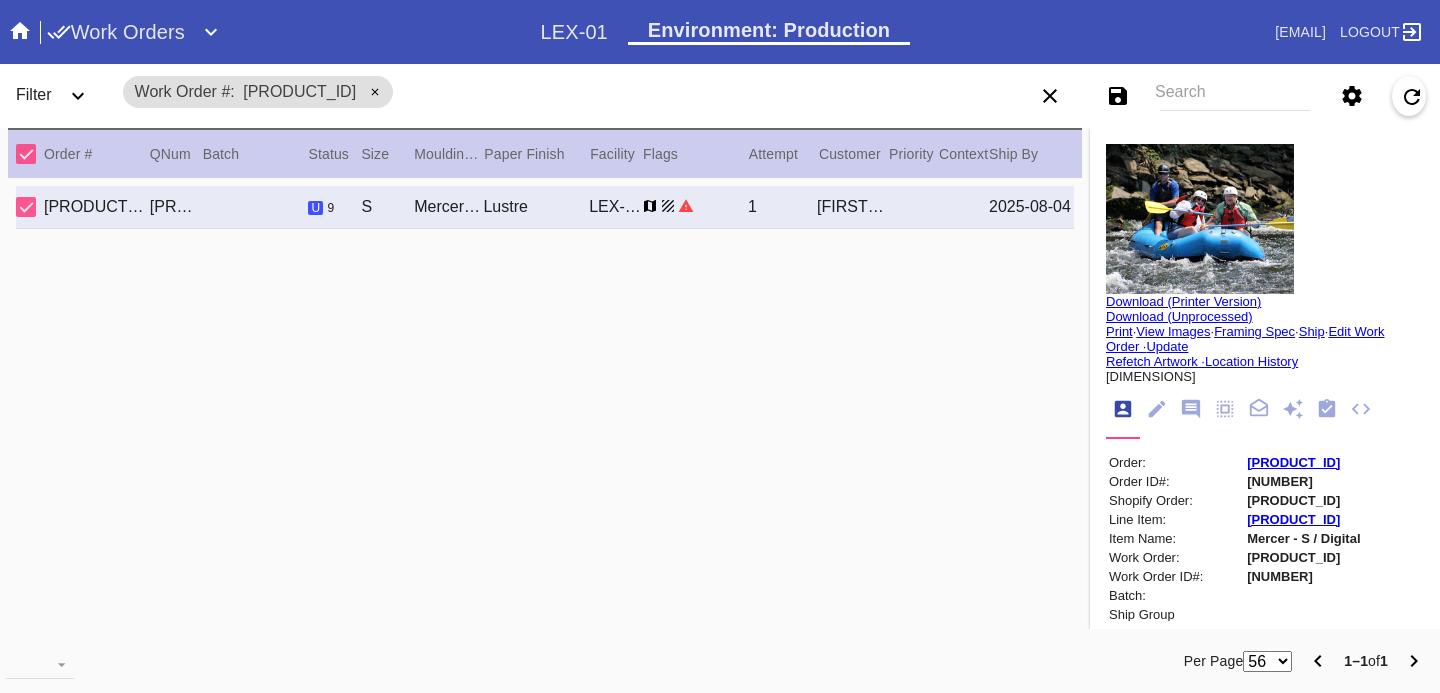 type on "Mom and Dad,
This photo and quote highlights your courage and willingness to face challenges, a hallmark of individuals with the fire sign of a Leo. Please never stop celebrating your achievements and showing us all how to live, love, and never stop growing.
Jason" 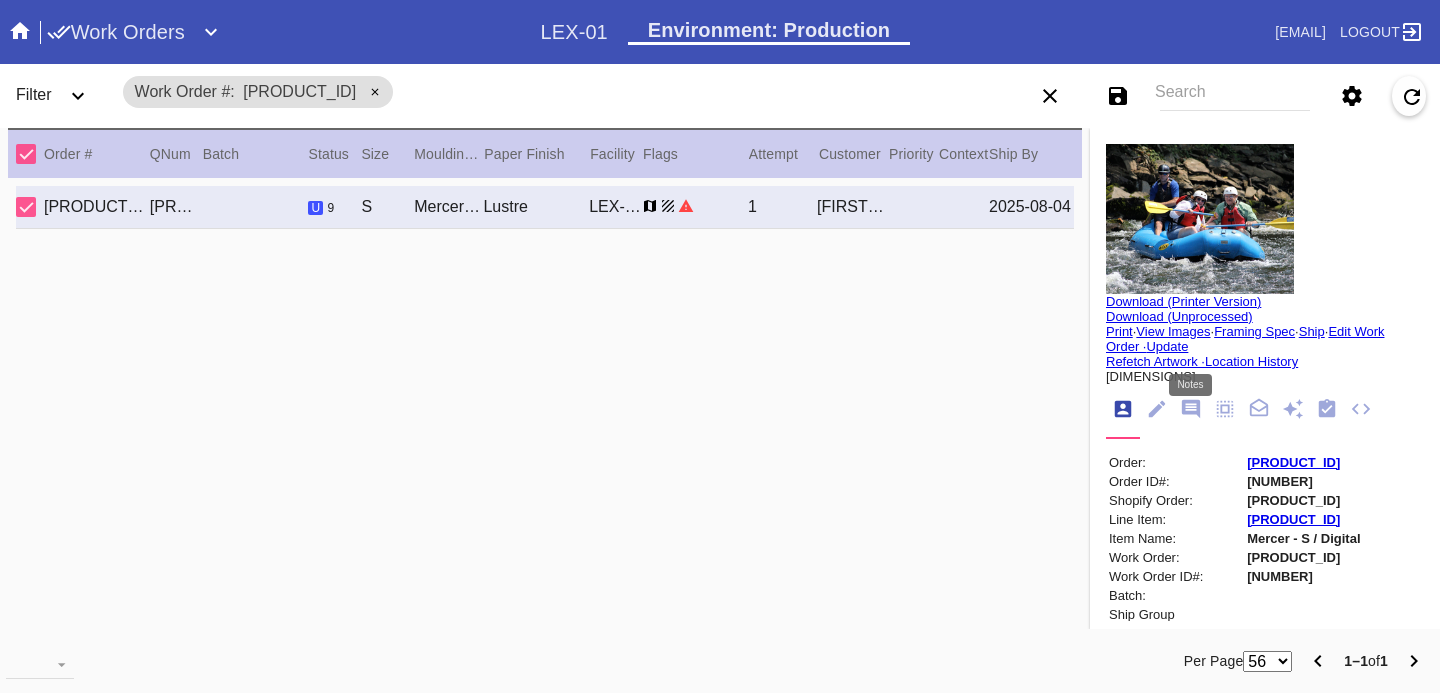 click 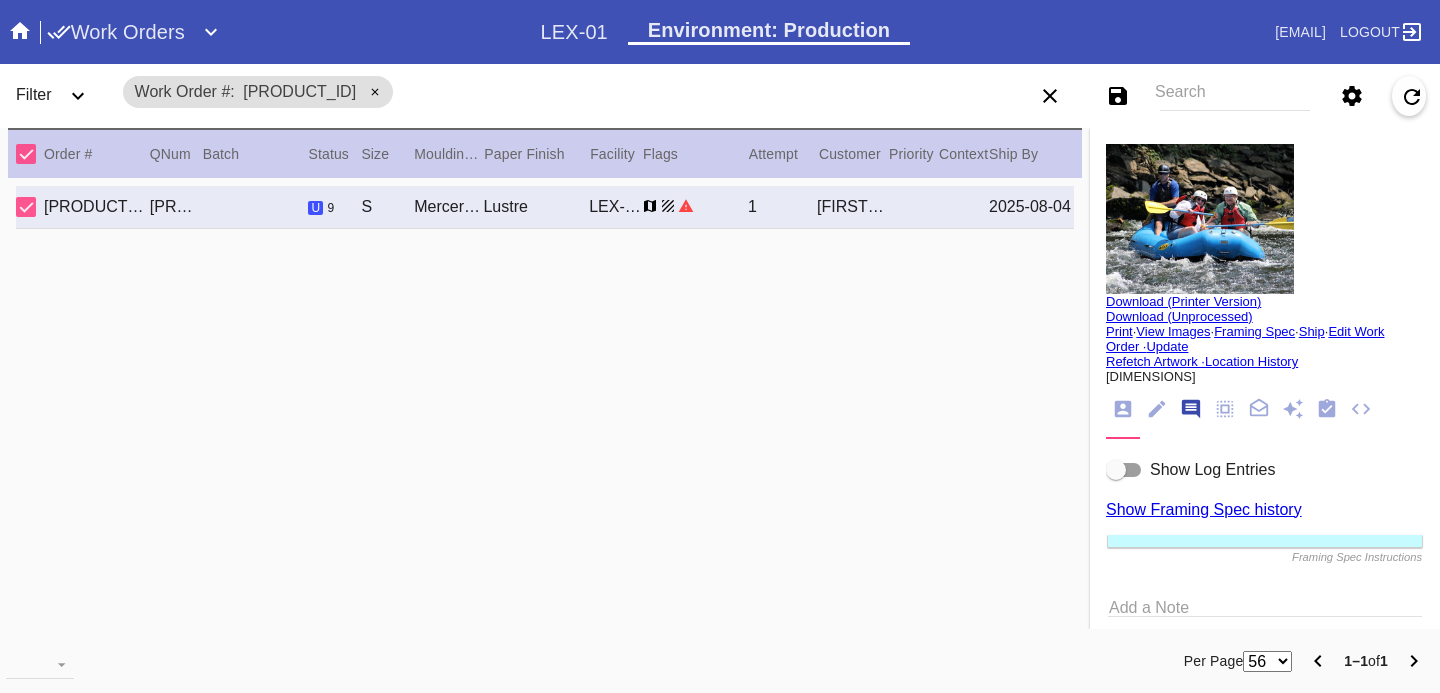 scroll, scrollTop: 123, scrollLeft: 0, axis: vertical 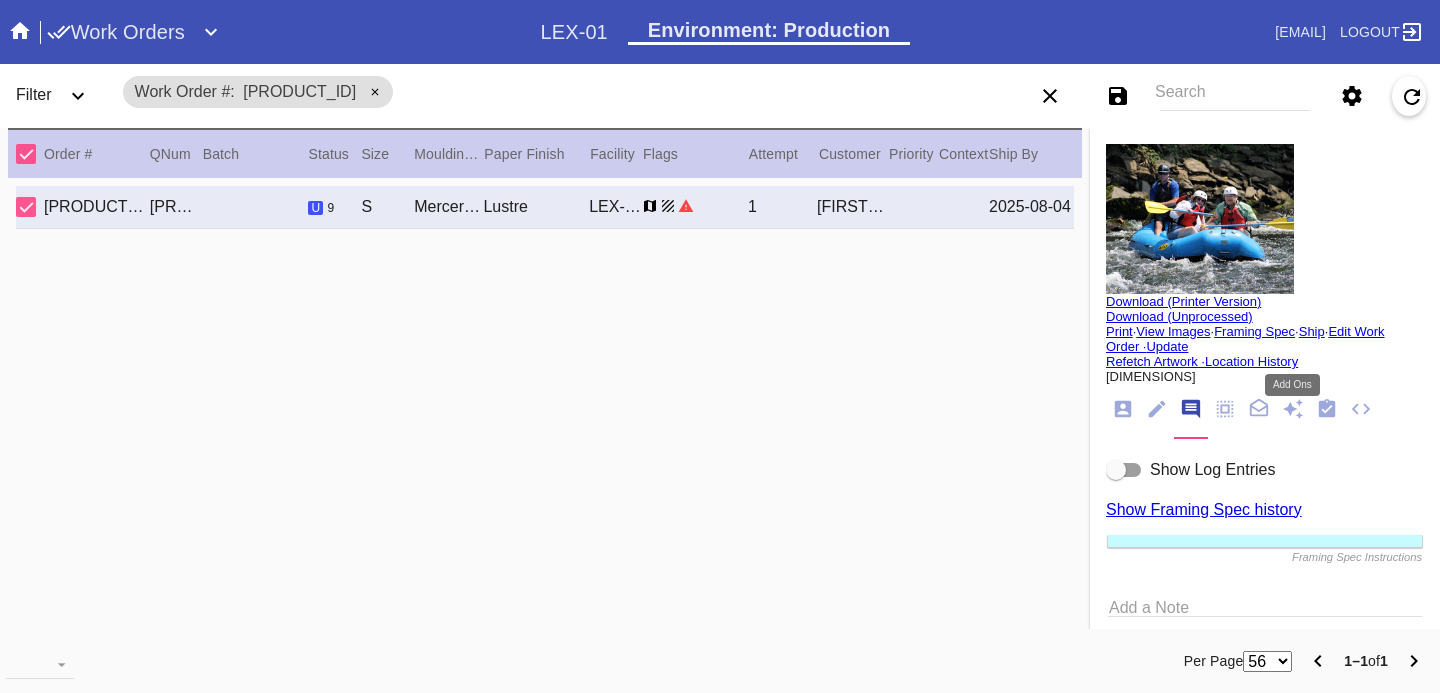 click 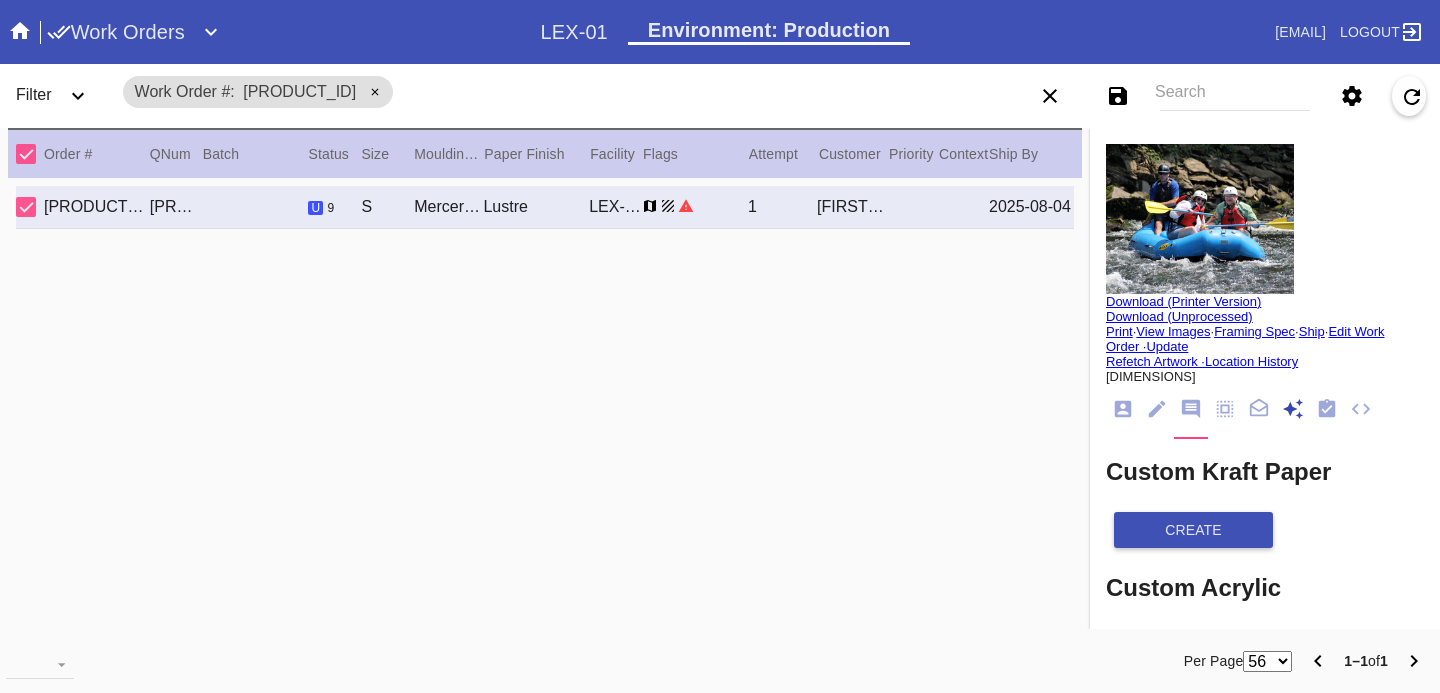 scroll, scrollTop: 271, scrollLeft: 0, axis: vertical 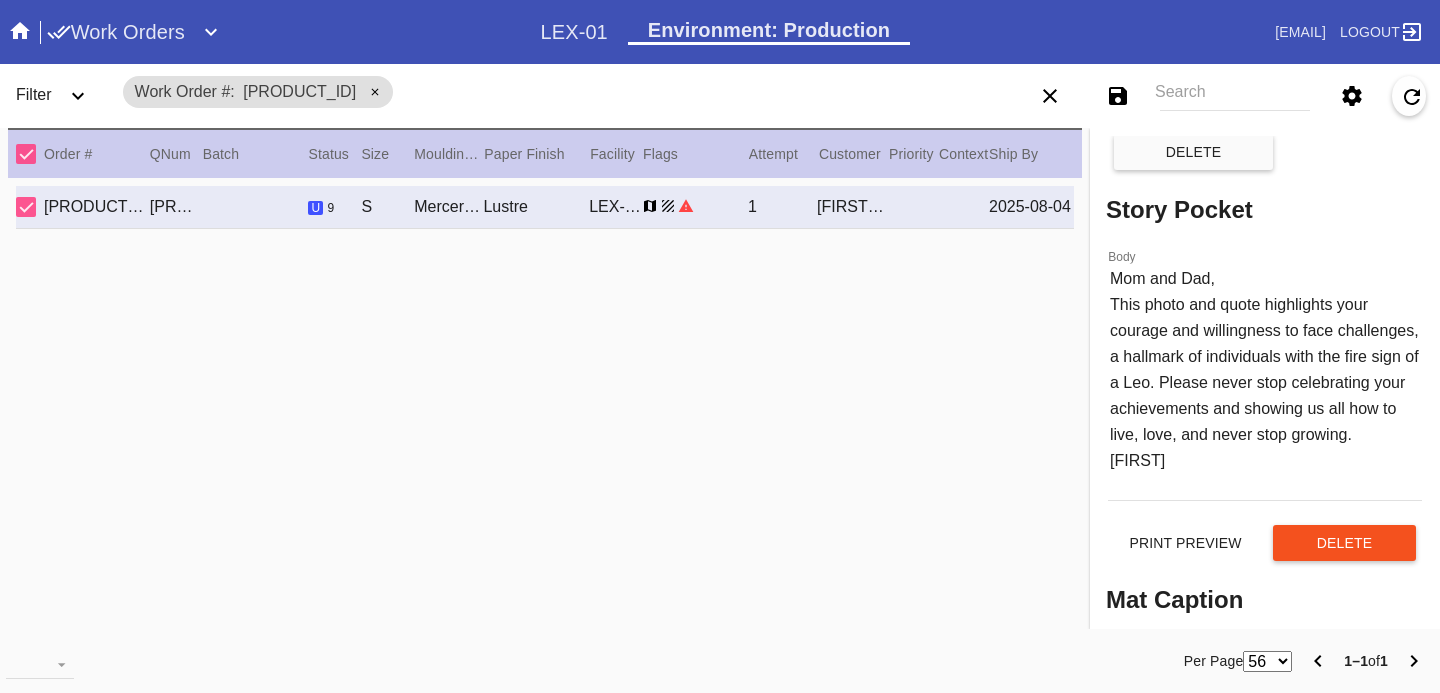 click on "Delete" at bounding box center [1344, 543] 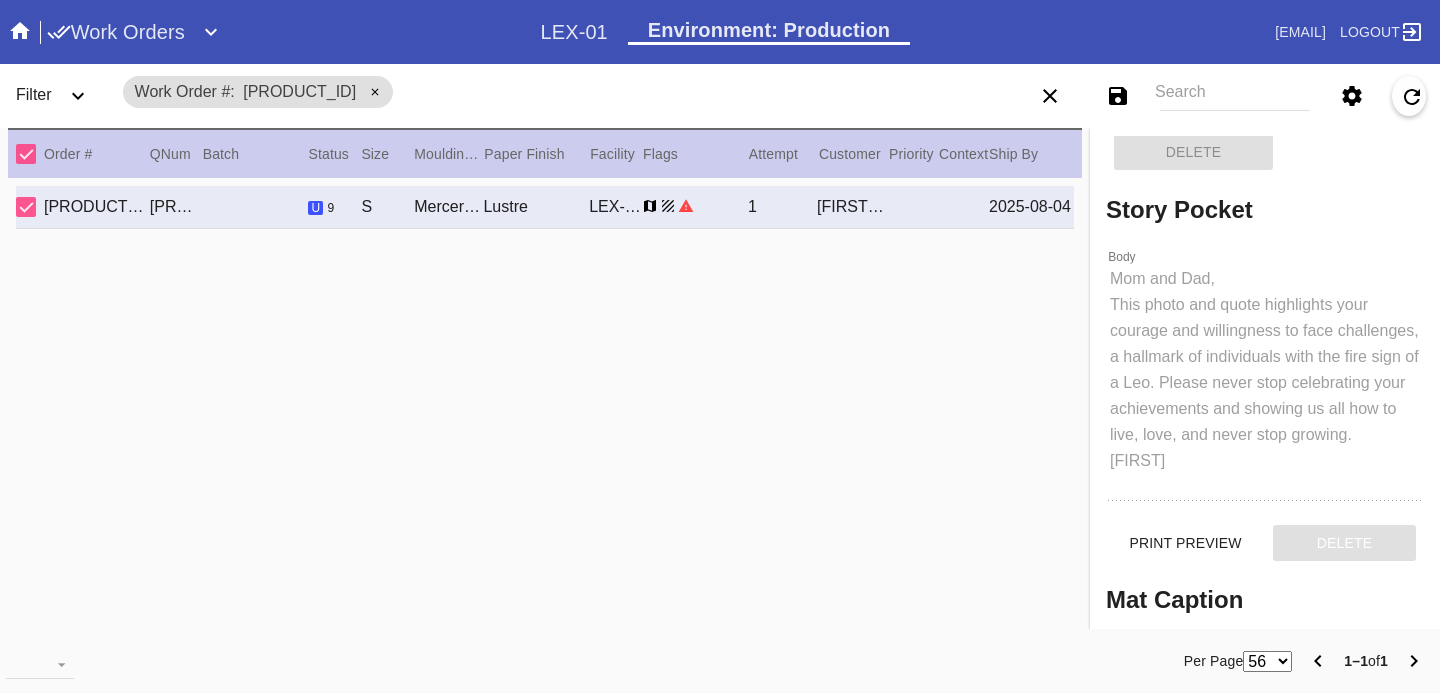 type 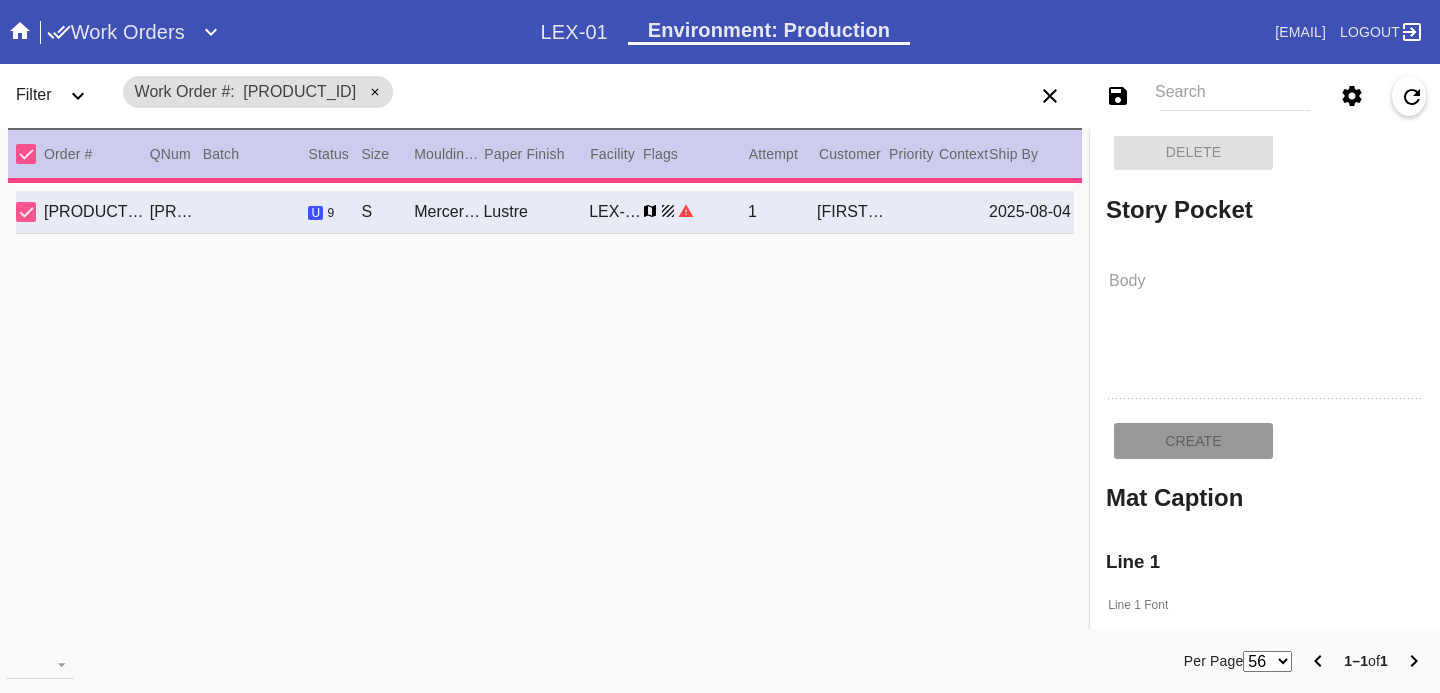 type 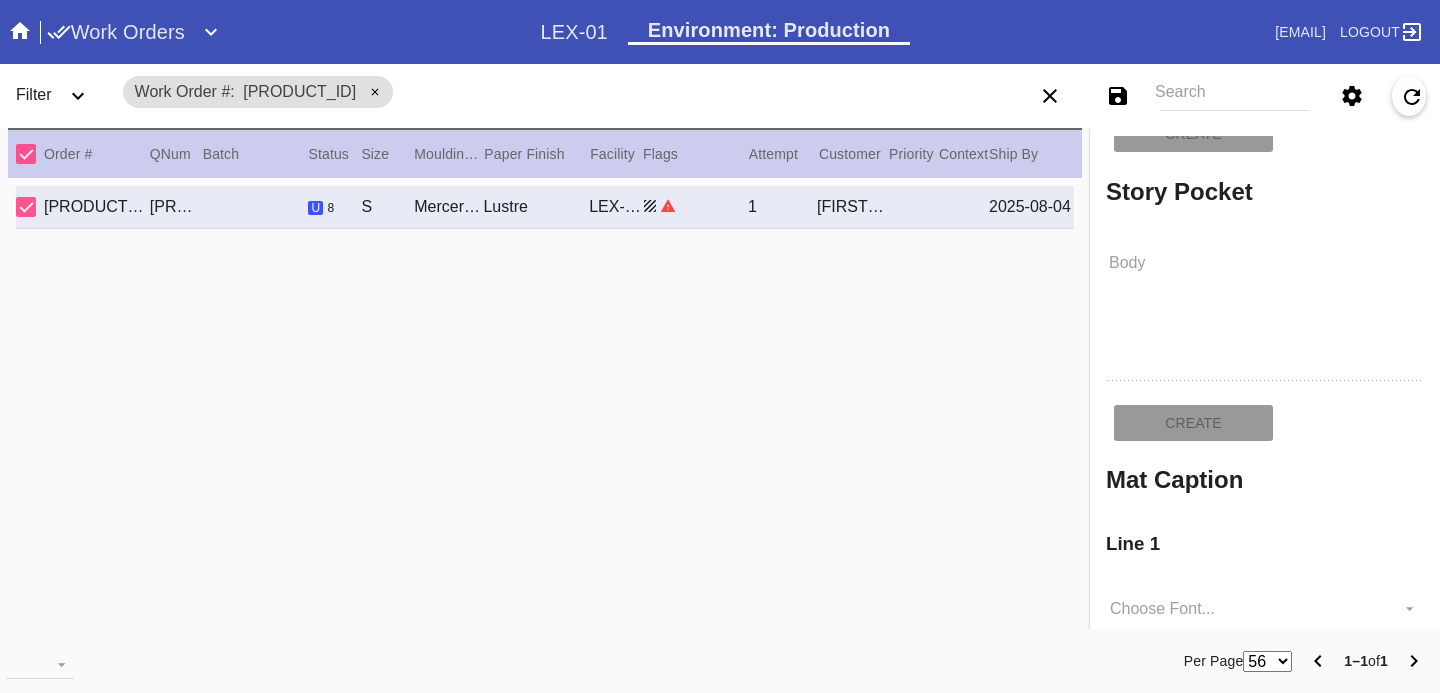 type on "Every Leo carries the soul of a warrior," 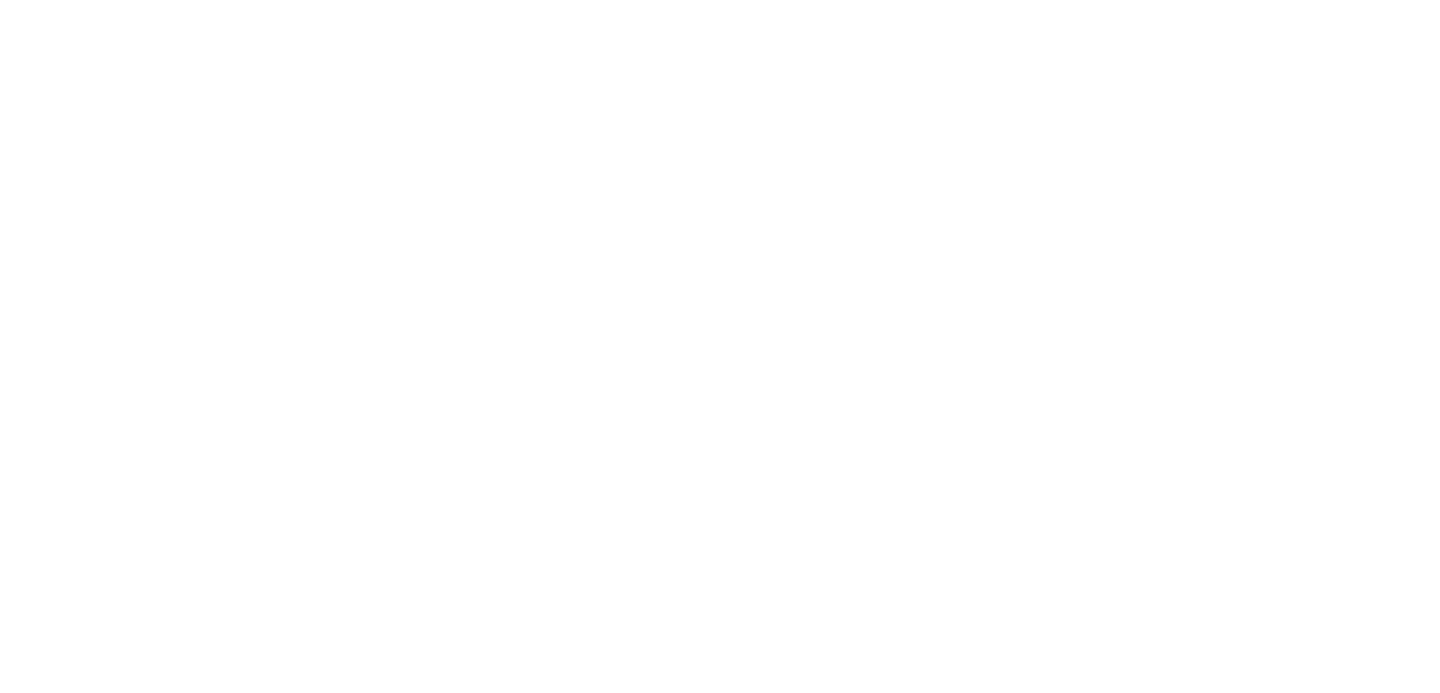scroll, scrollTop: 0, scrollLeft: 0, axis: both 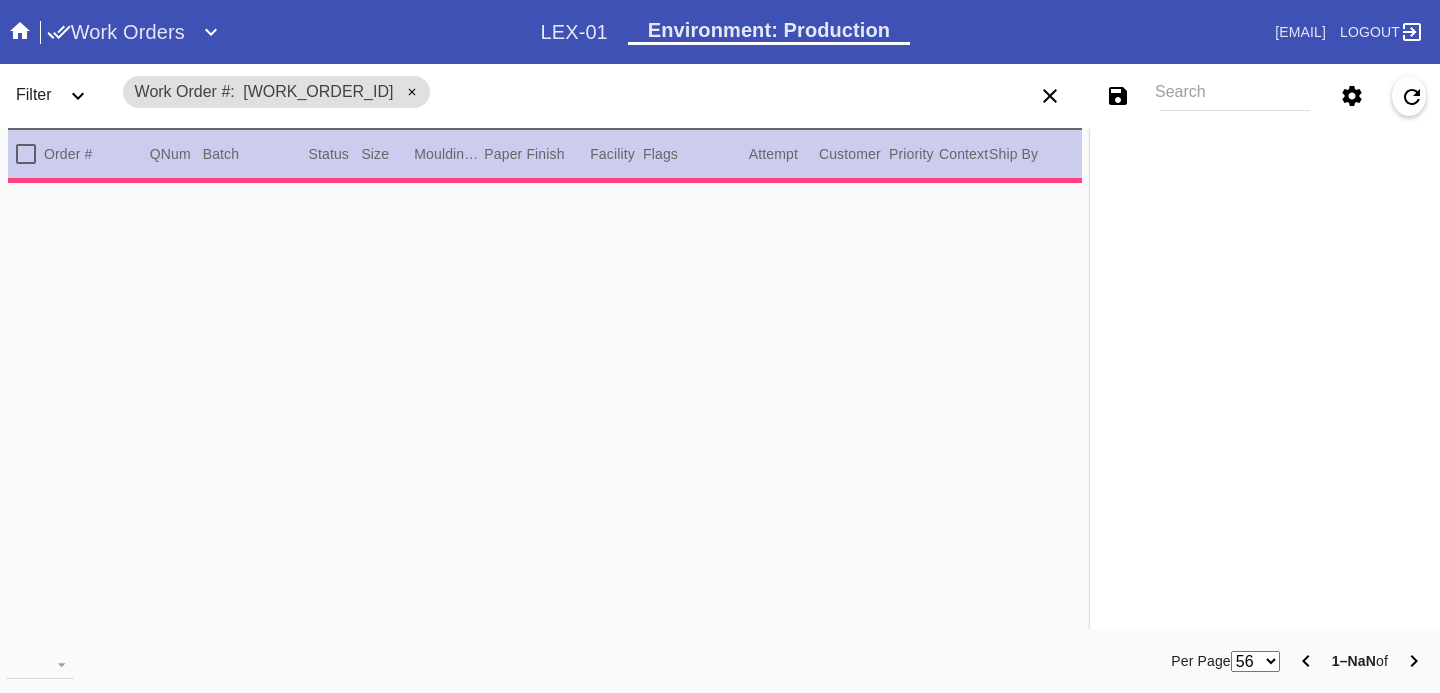 type on "1.5" 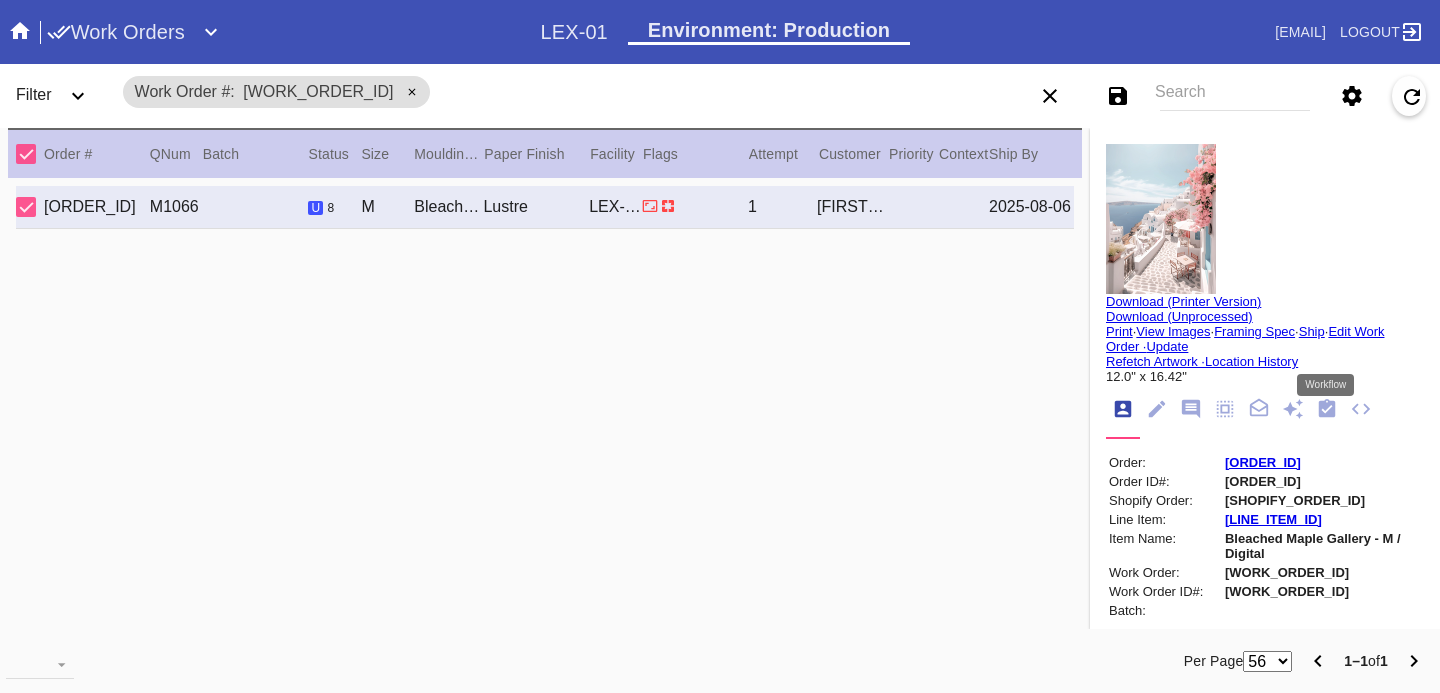 click 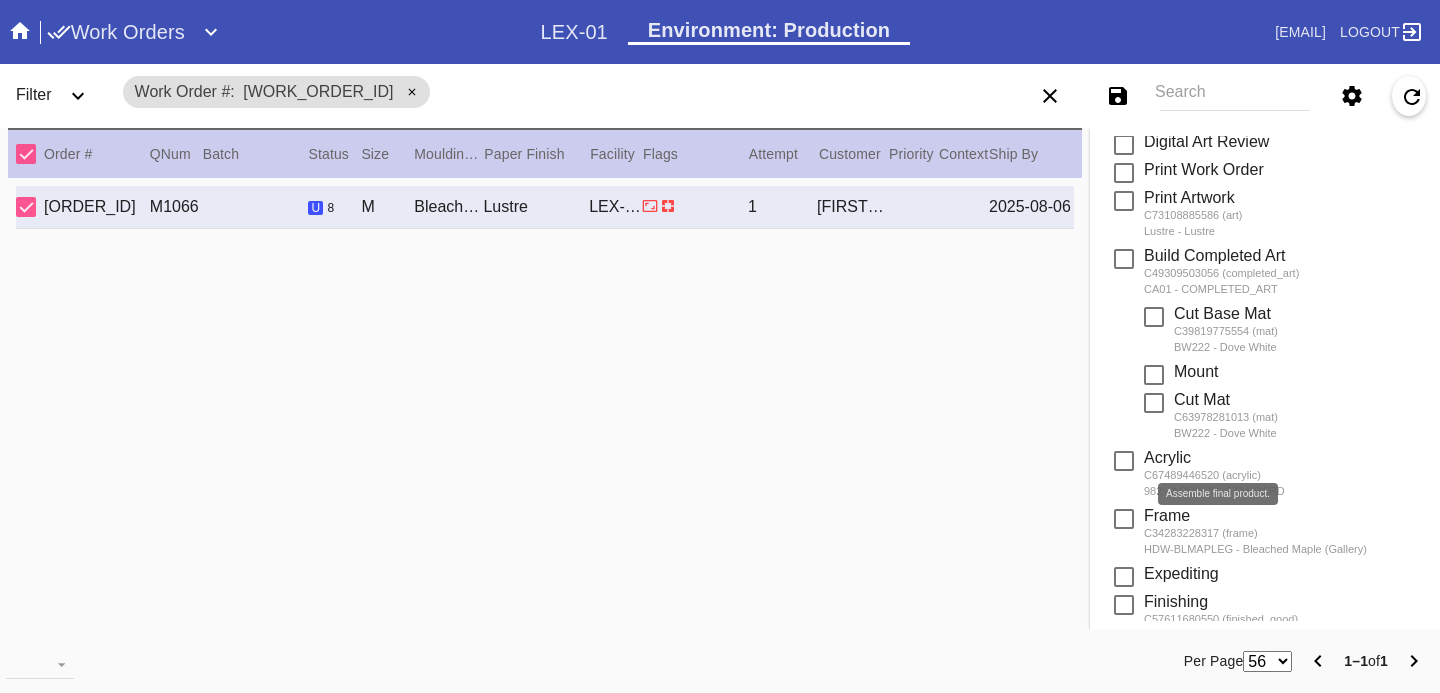 scroll, scrollTop: 491, scrollLeft: 0, axis: vertical 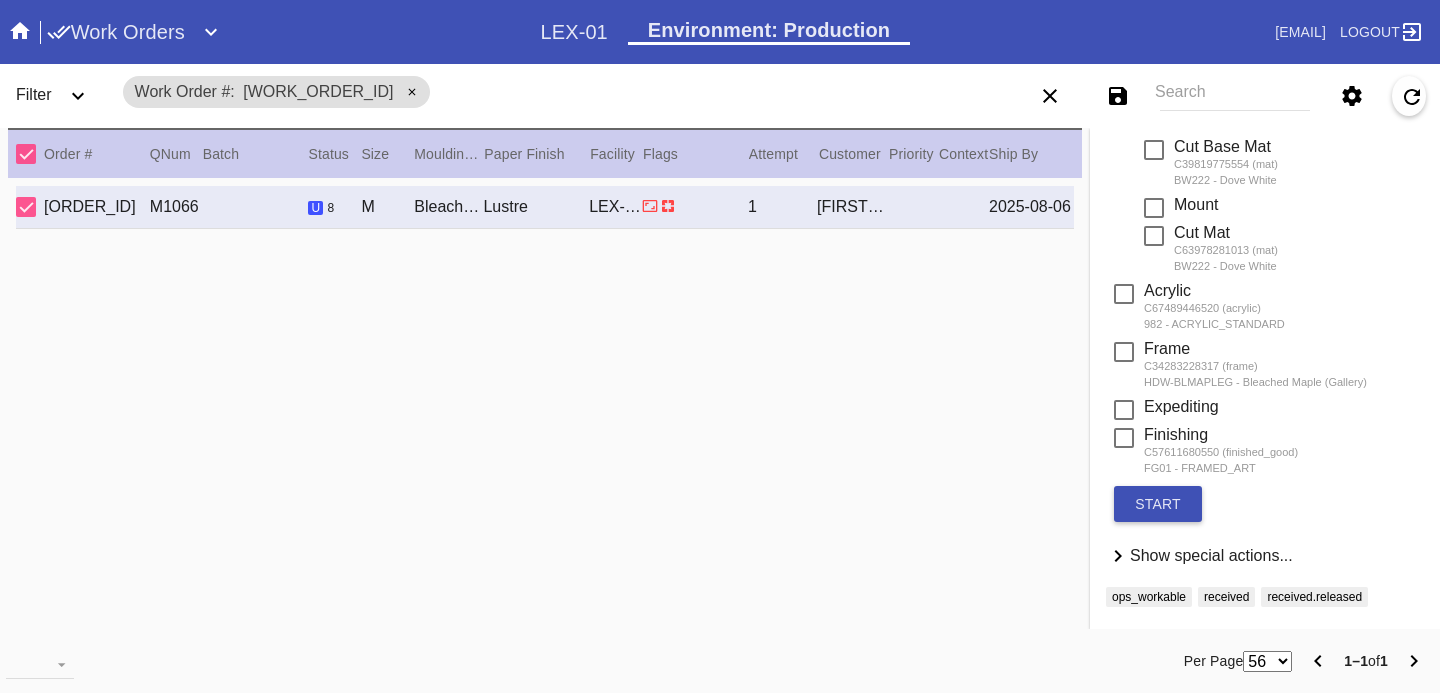 click on "Show special actions..." at bounding box center [1211, 555] 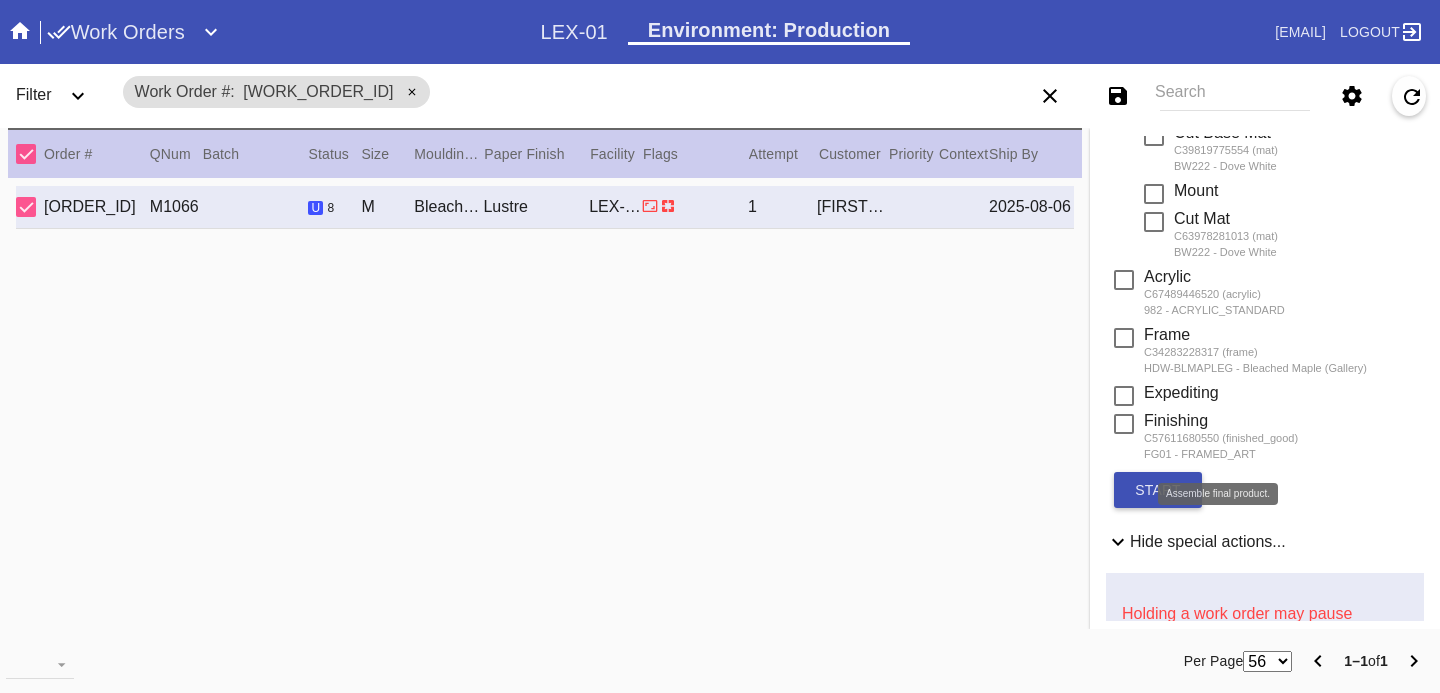 scroll, scrollTop: 1005, scrollLeft: 0, axis: vertical 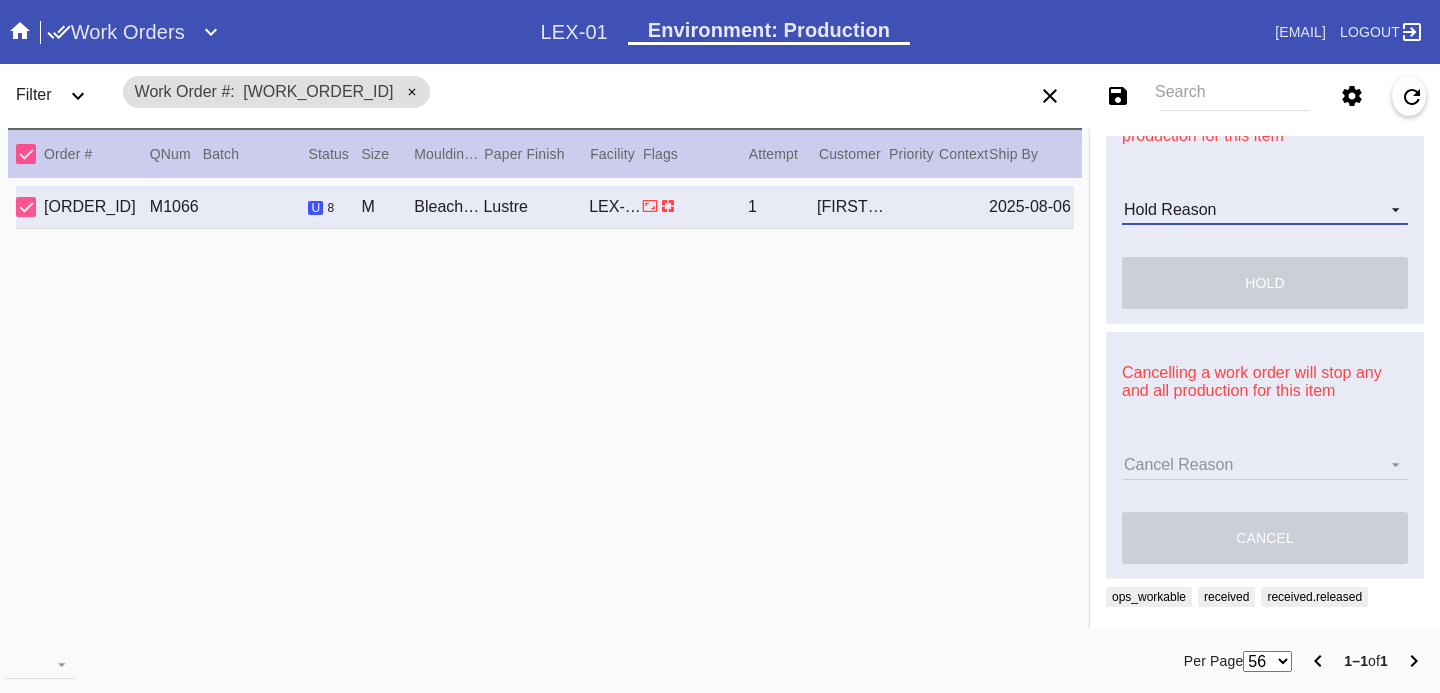 click on "Hold Reason Artcare Artwork Review CA Proactive Outreach CX Artwork Review CX Asset Protection Review Embedded Mat Plaque F4B Order Update FB Internal Sample Facility Out of Stock HPO Not Received Ops Question Submitted Order Change Request Out of Stock Pull for Production Replacement Ordered Retail NSOGW Search and Rescue Update Work Order" at bounding box center (1265, 210) 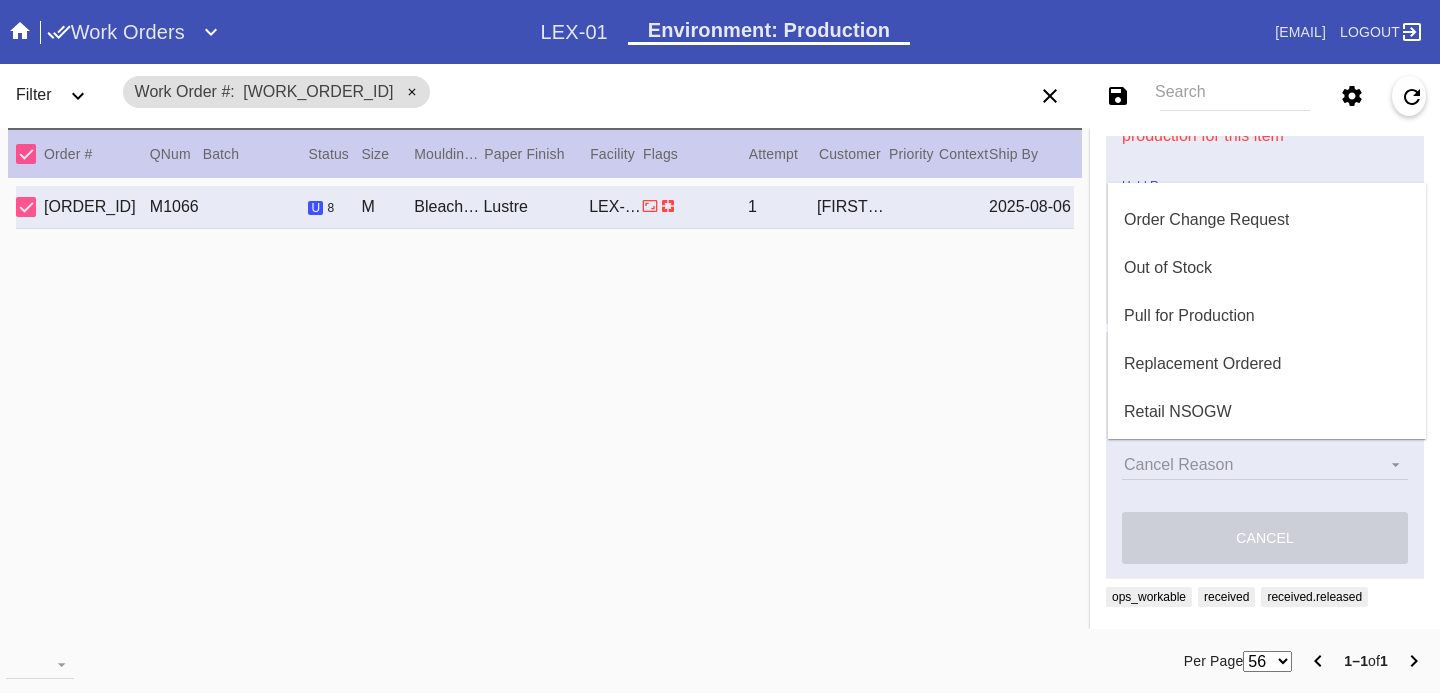 scroll, scrollTop: 498, scrollLeft: 0, axis: vertical 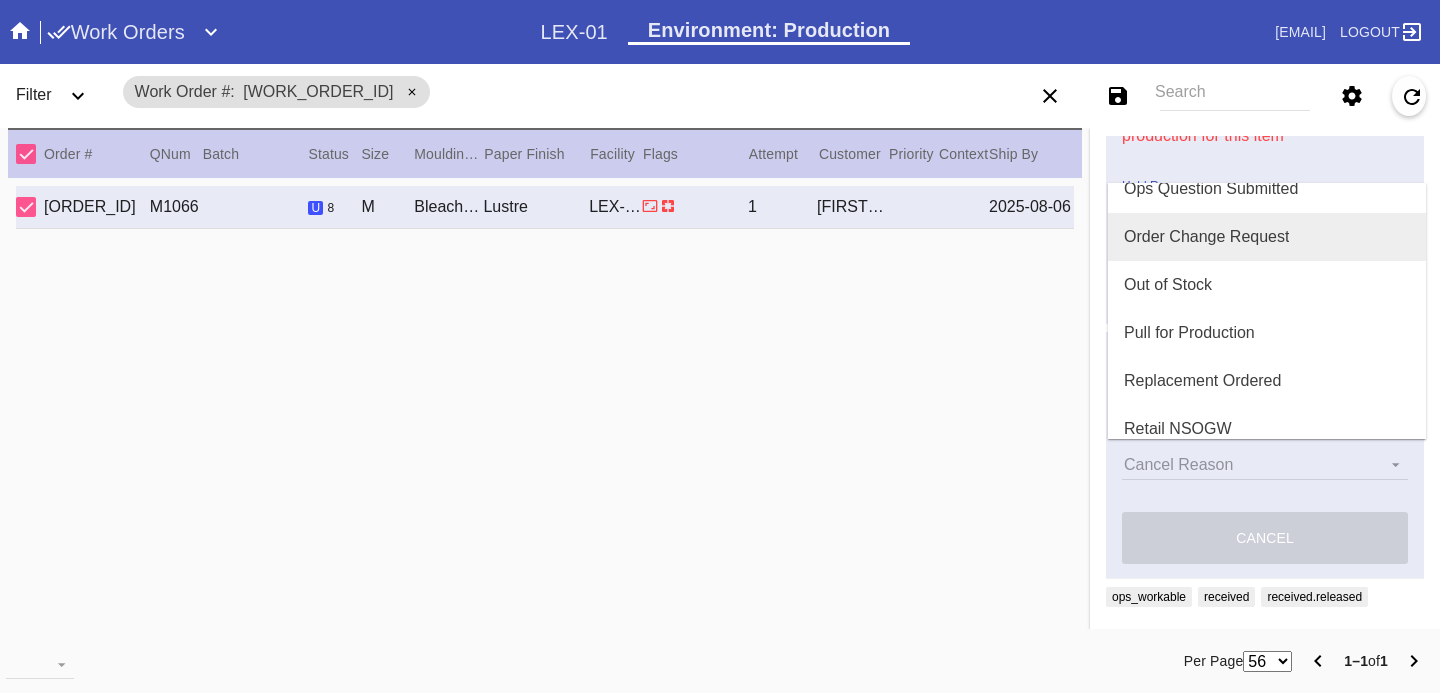 click on "Order Change Request" at bounding box center (1206, 237) 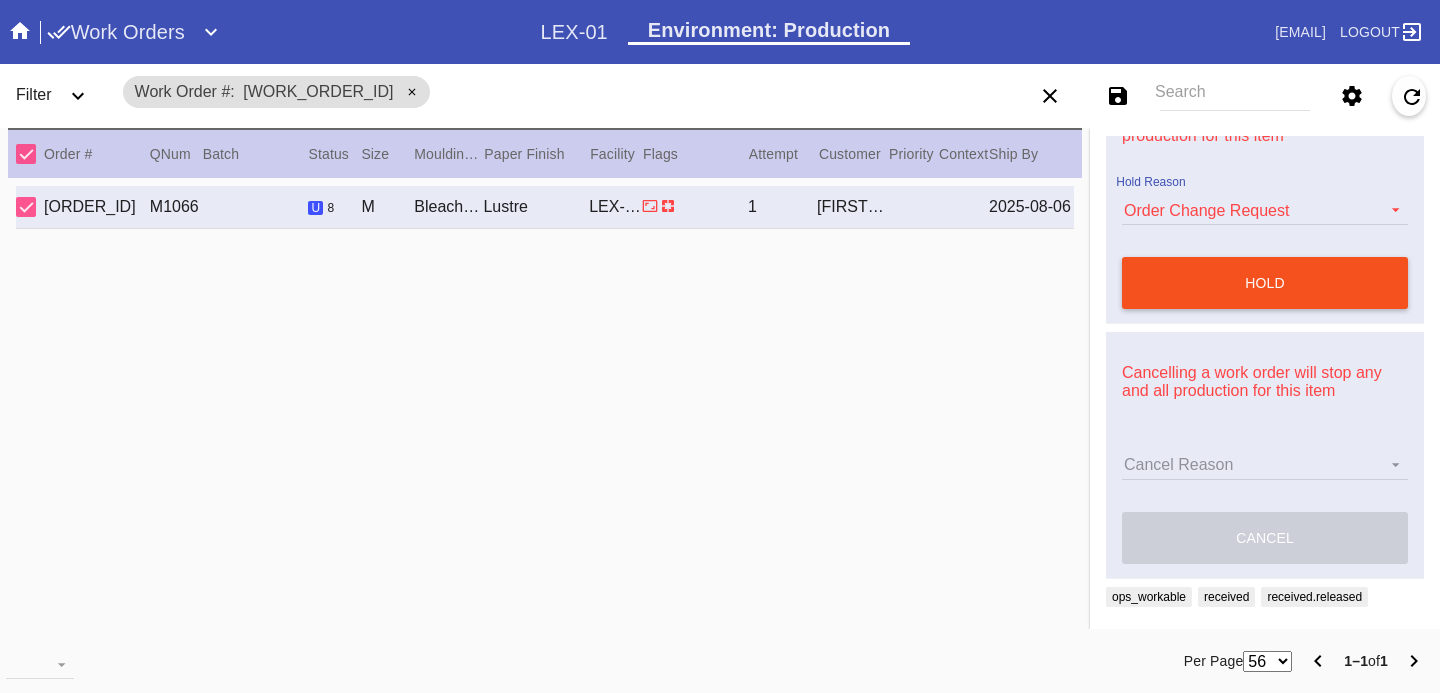 click on "hold" at bounding box center (1265, 283) 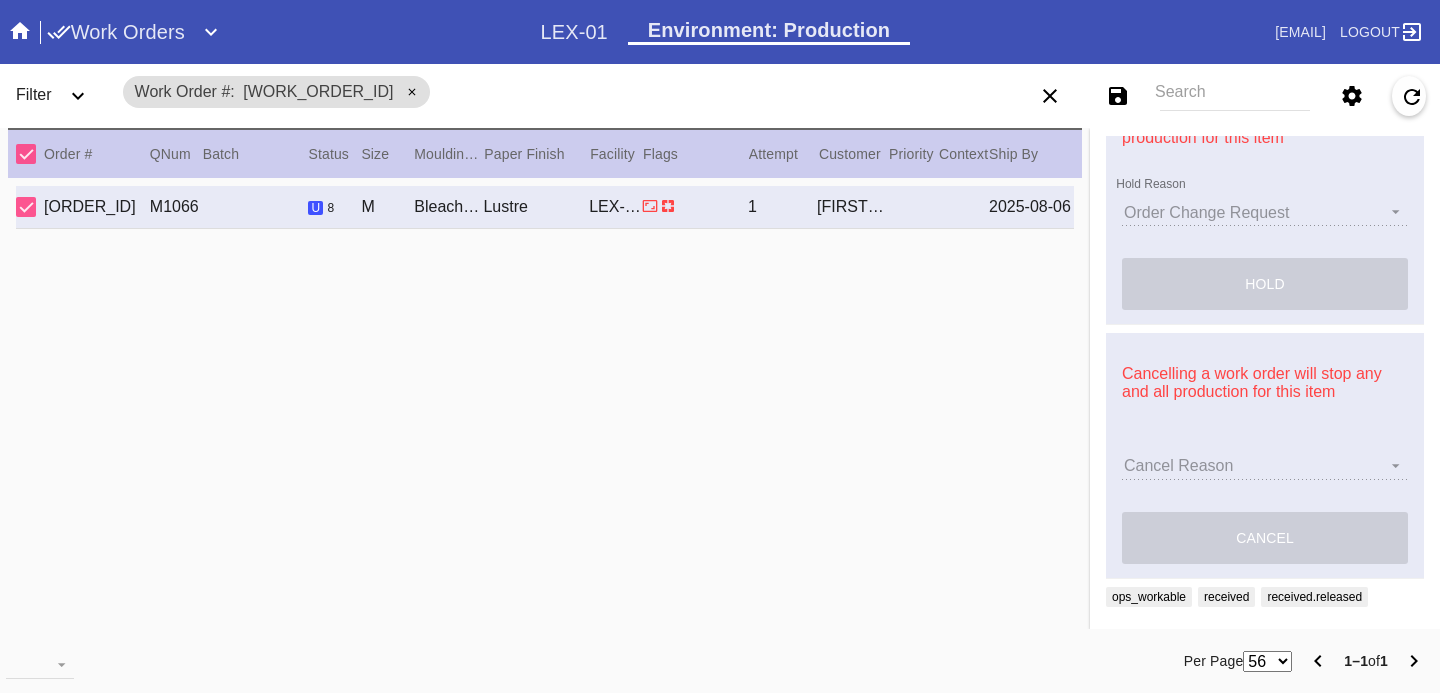 type 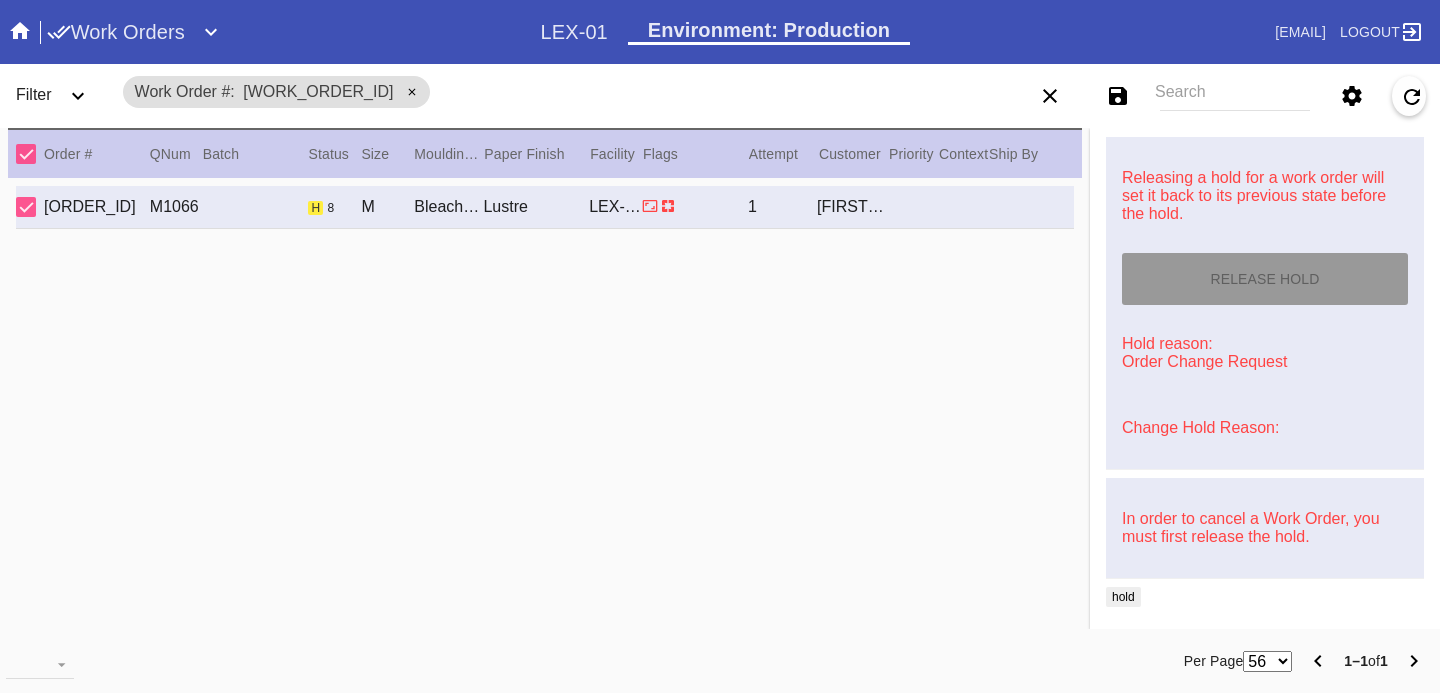 scroll, scrollTop: 901, scrollLeft: 0, axis: vertical 